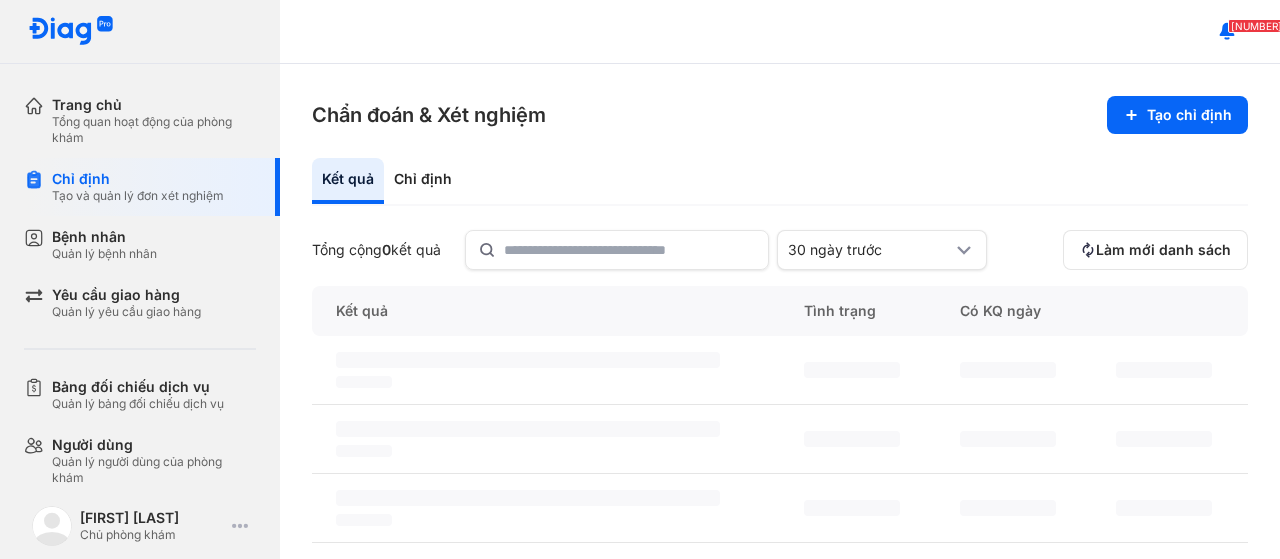 scroll, scrollTop: 0, scrollLeft: 0, axis: both 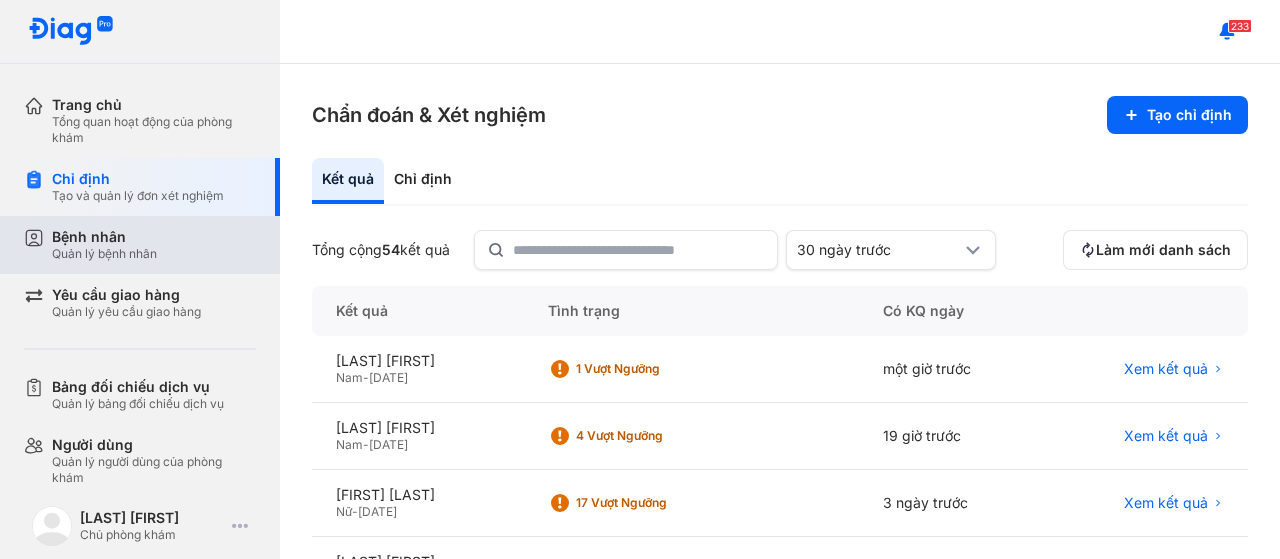 click on "Bệnh nhân" at bounding box center [104, 237] 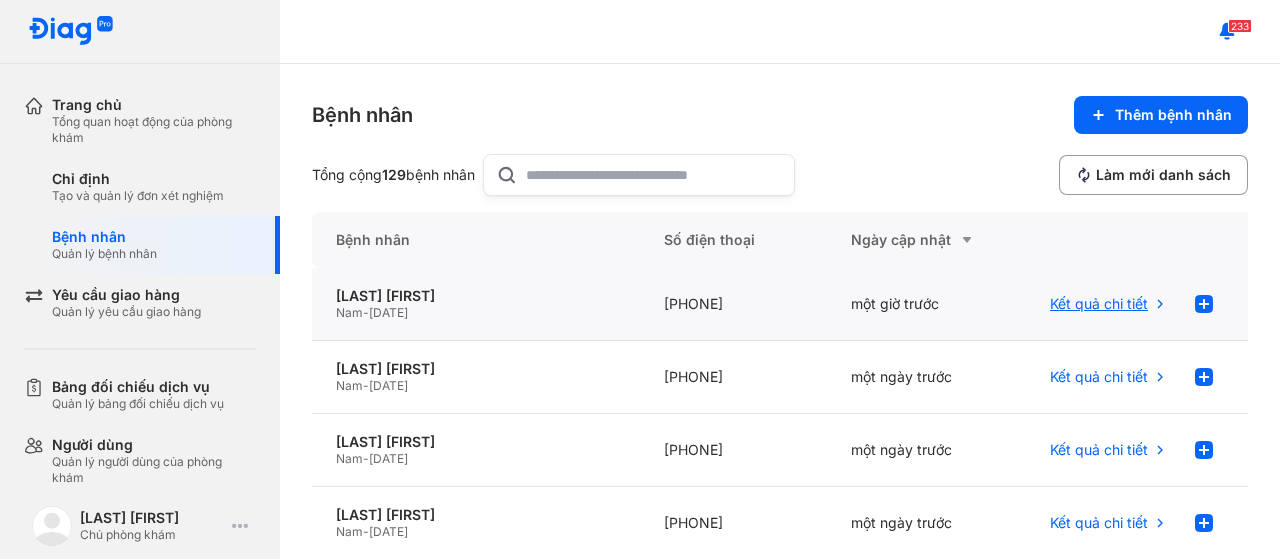 click on "Kết quả chi tiết" at bounding box center [1099, 304] 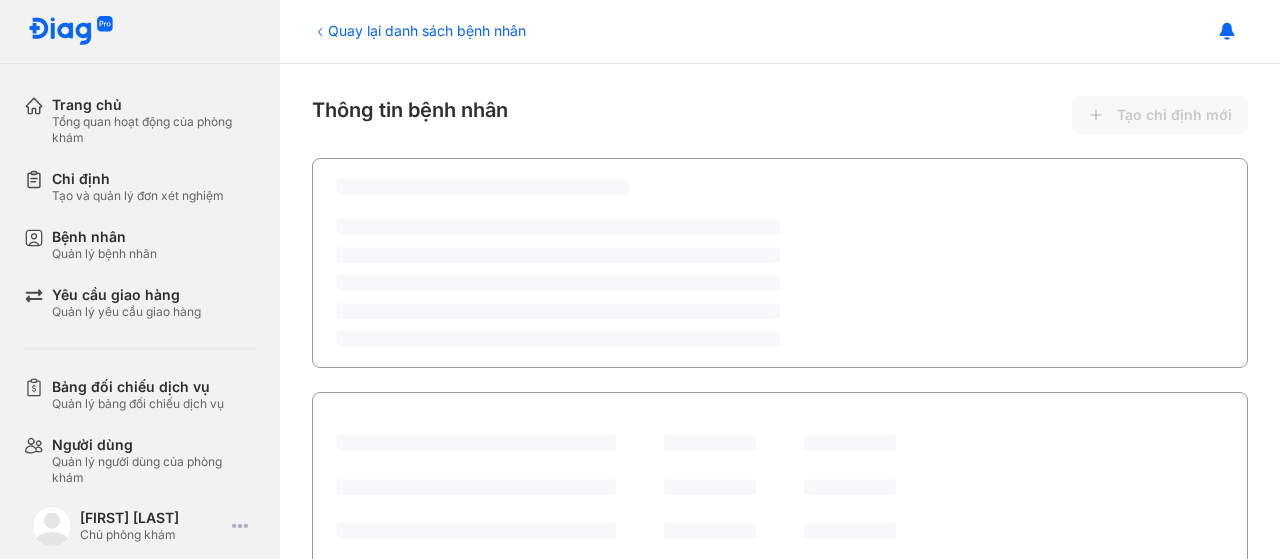 scroll, scrollTop: 0, scrollLeft: 0, axis: both 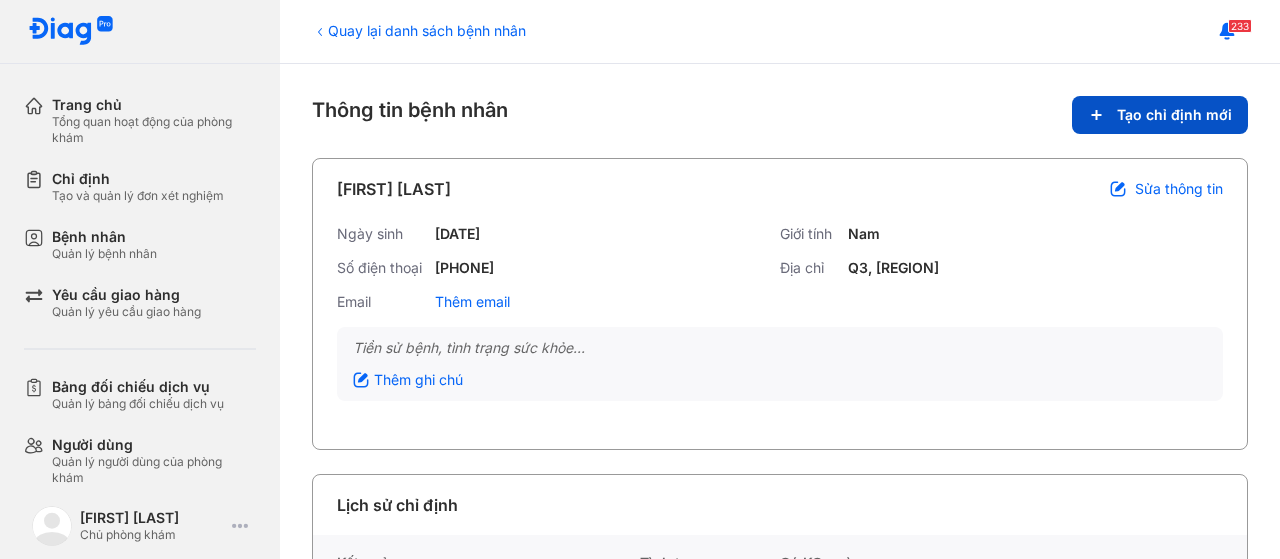 click on "Tạo chỉ định mới" 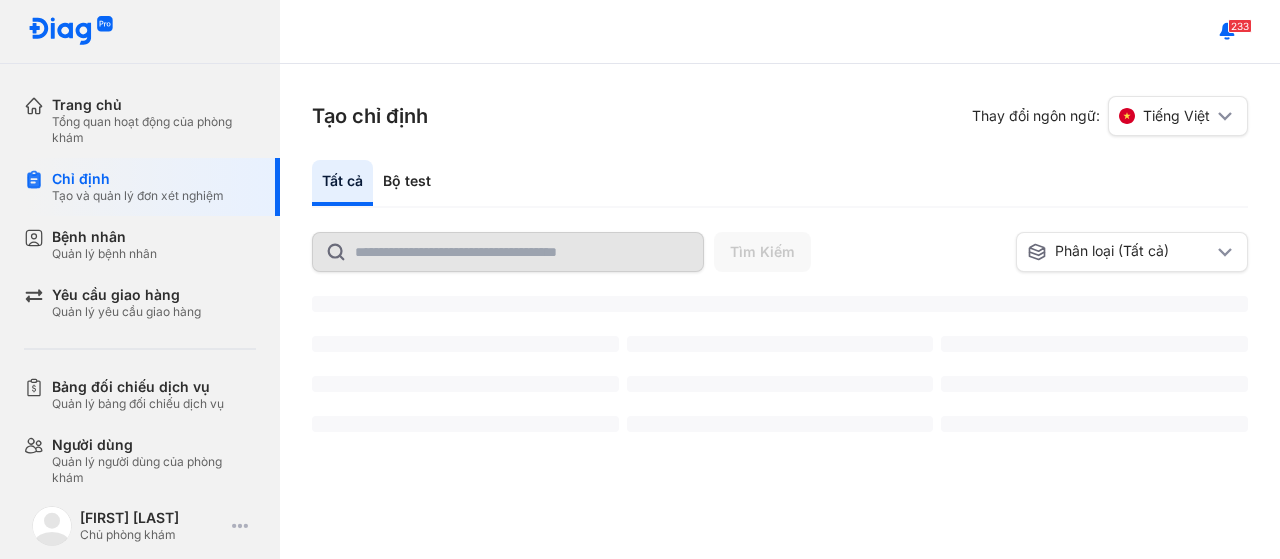 scroll, scrollTop: 0, scrollLeft: 0, axis: both 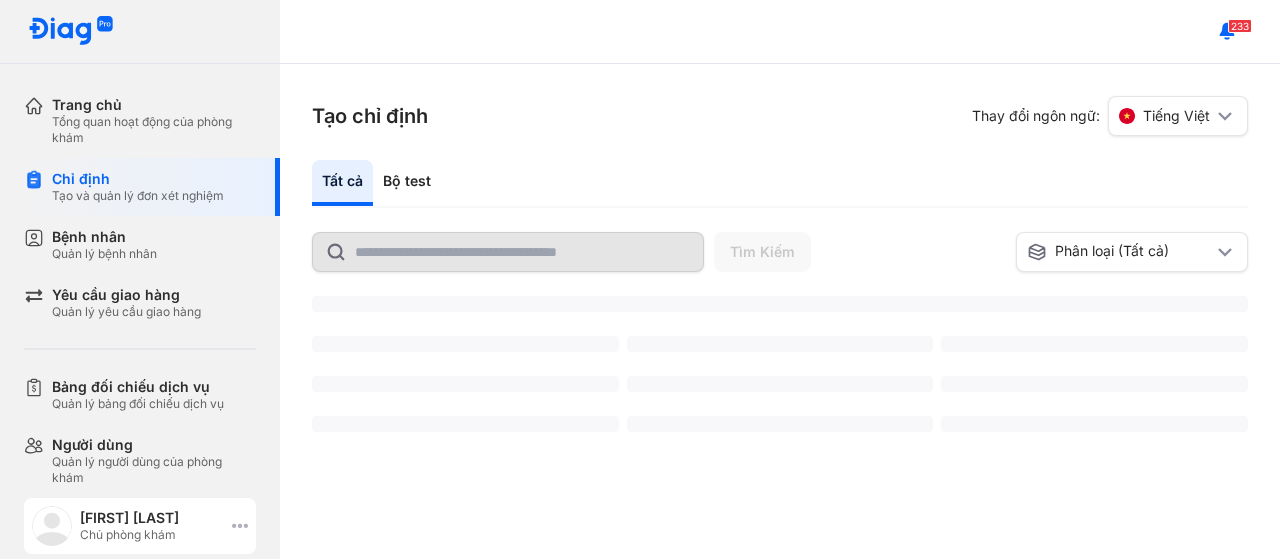 click on "[FIRST] [LAST]" at bounding box center (152, 518) 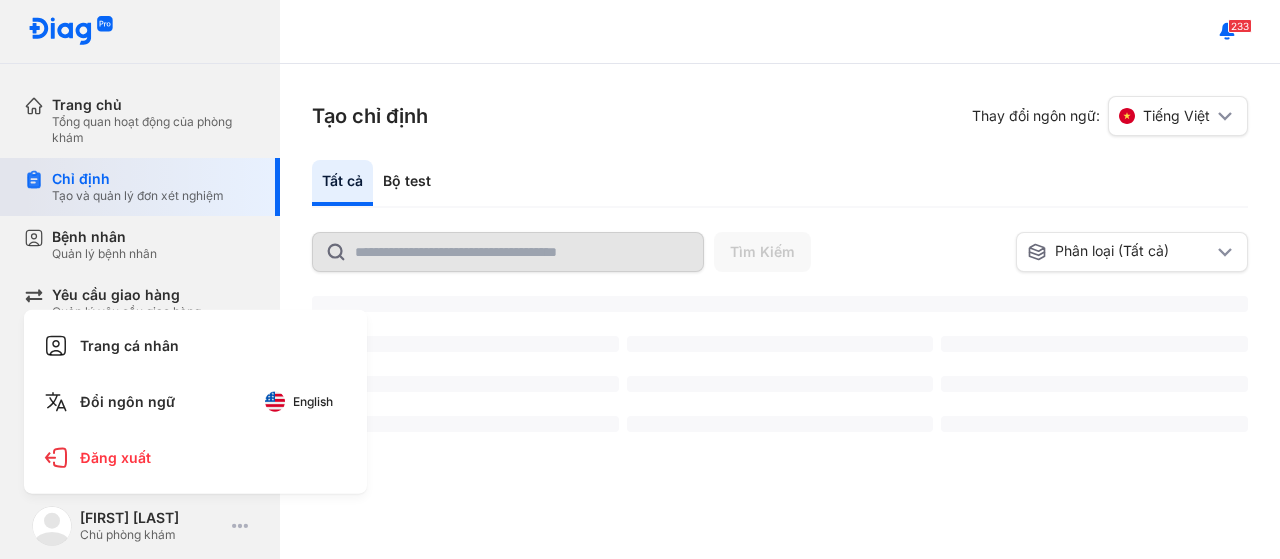 click on "Chỉ định" at bounding box center (138, 179) 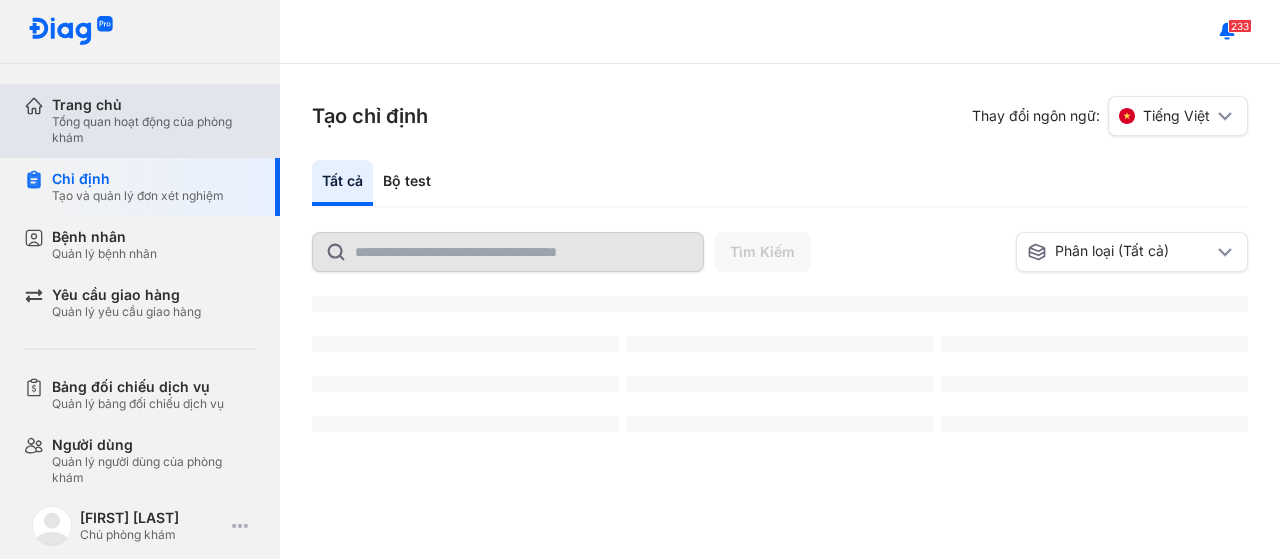 click on "Trang chủ" at bounding box center (154, 105) 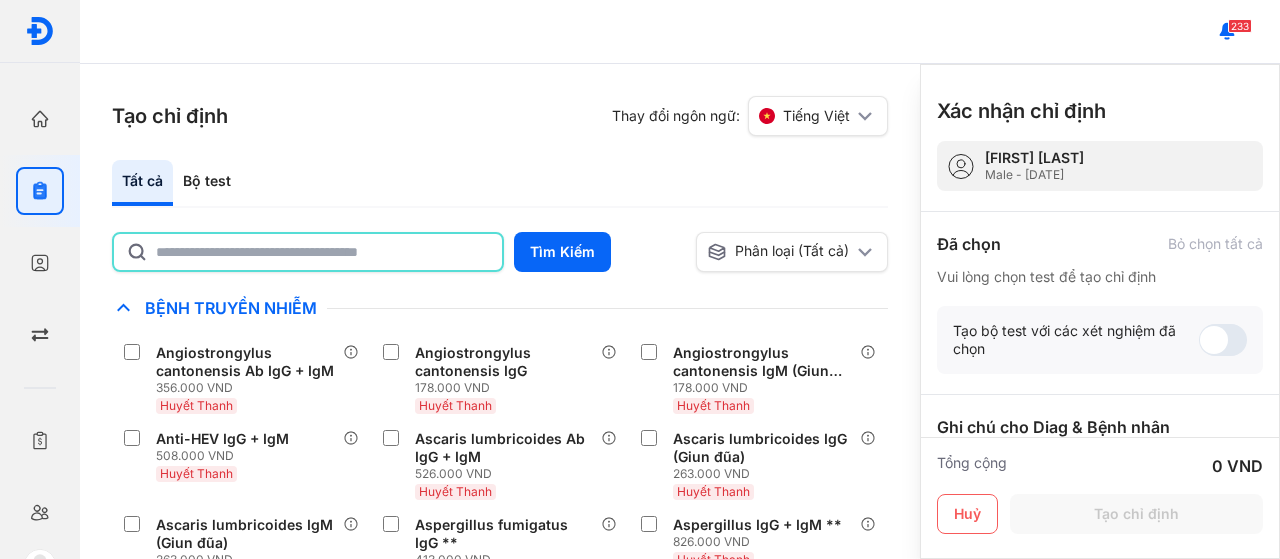 click 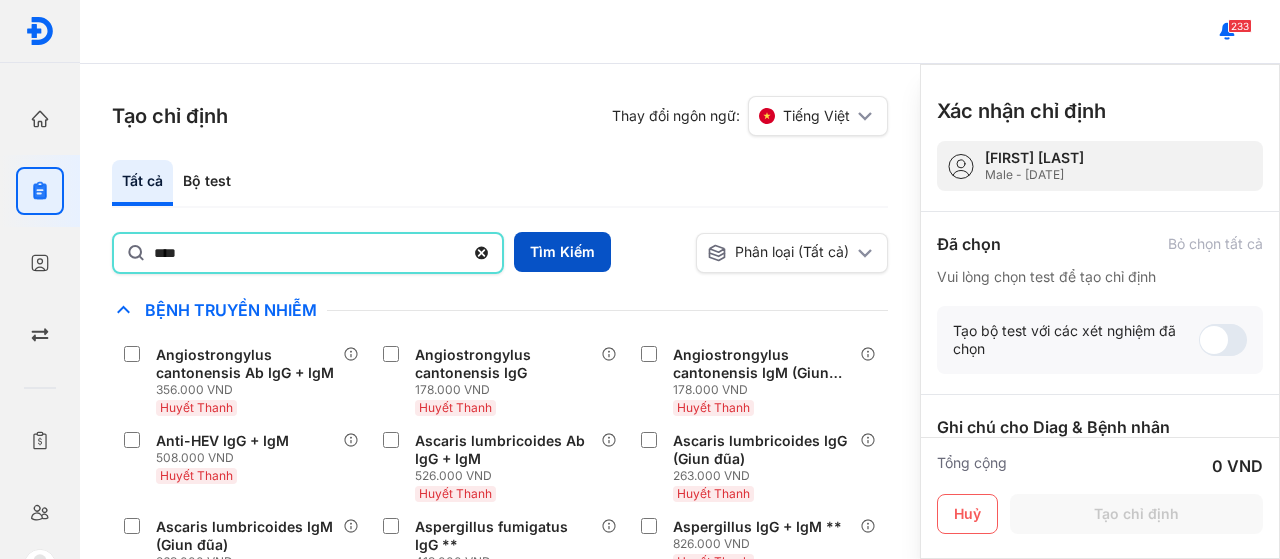 click on "Tìm Kiếm" at bounding box center [562, 252] 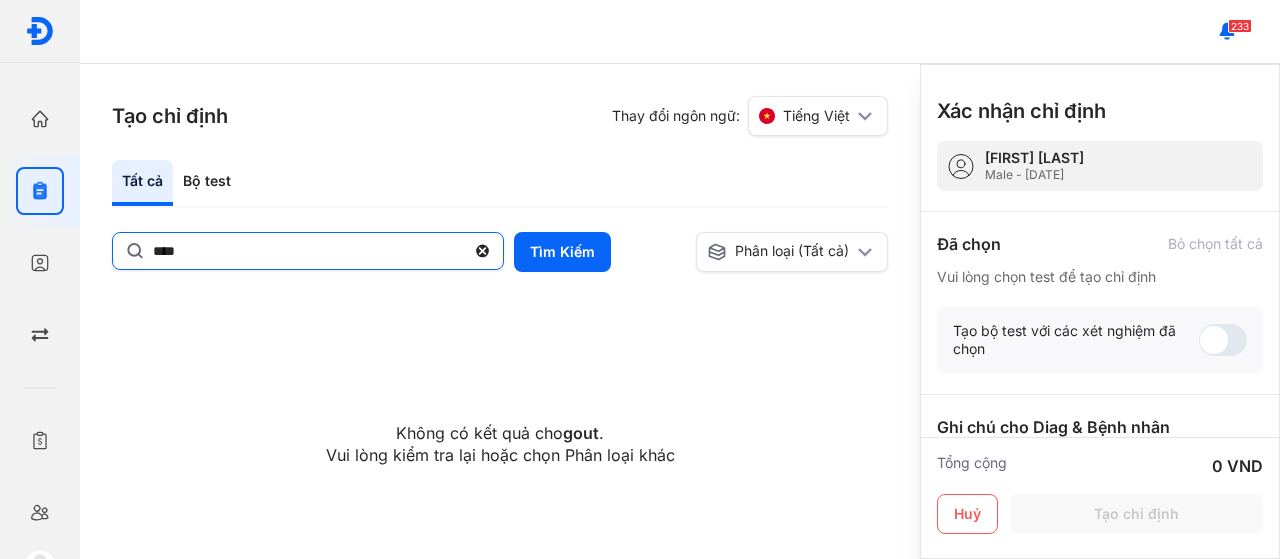 click on "****" 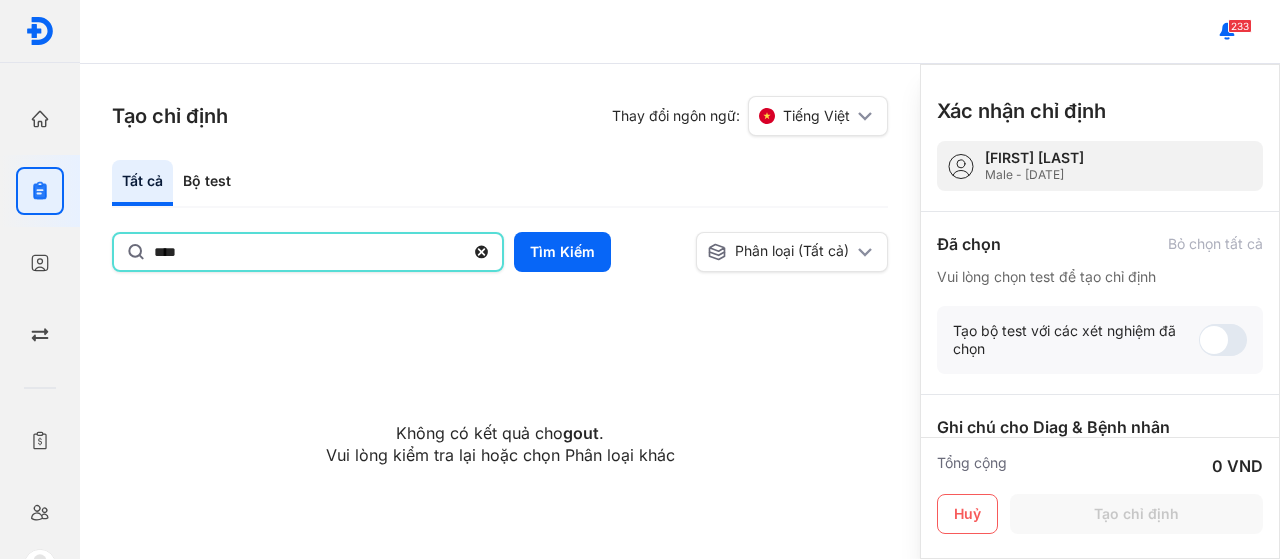 click on "****" 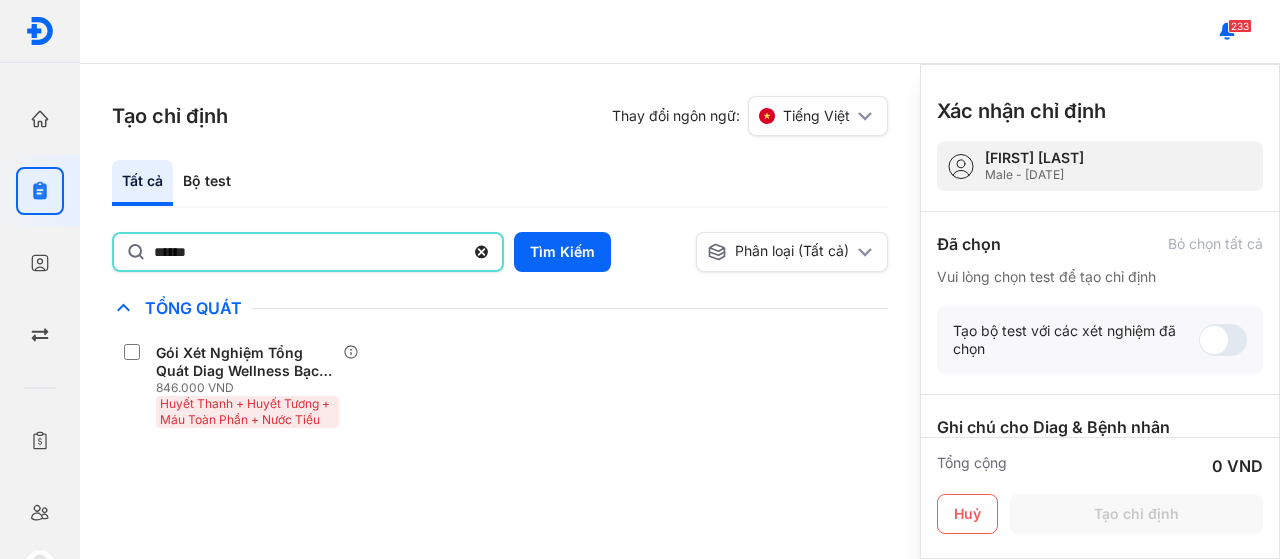 click on "******" 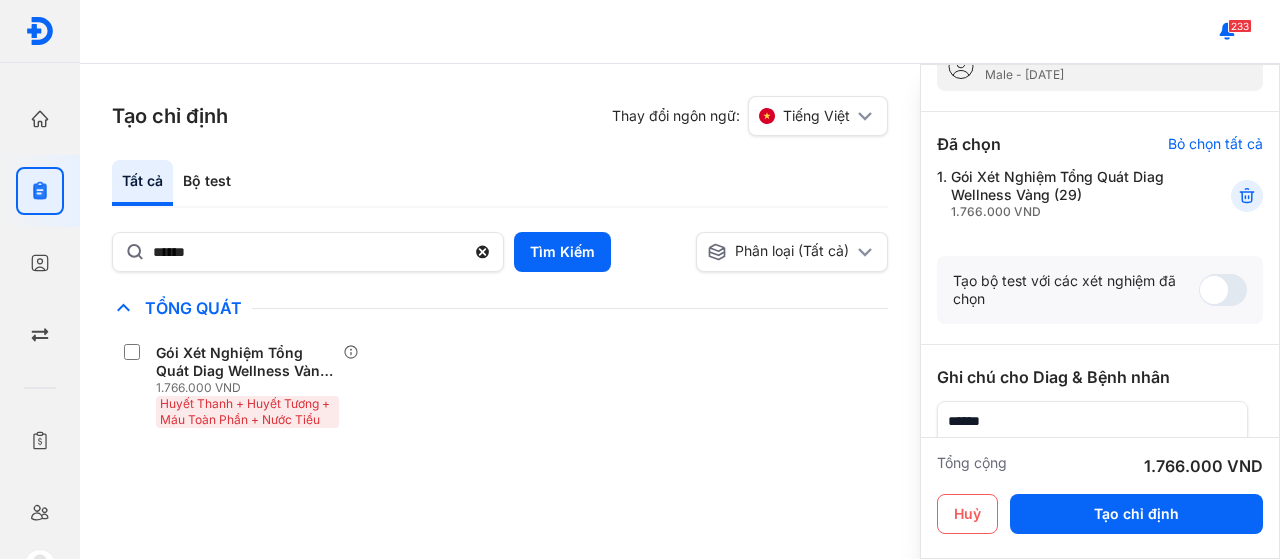 scroll, scrollTop: 0, scrollLeft: 0, axis: both 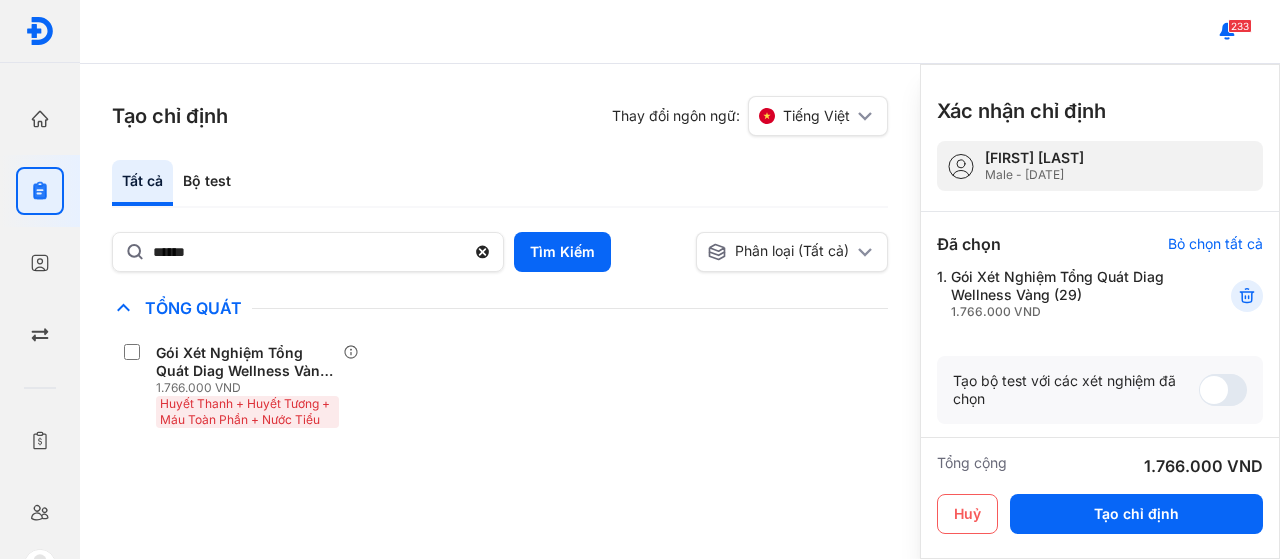 click on "Gói Xét Nghiệm Tổng Quát Diag Wellness Vàng (29)  1.766.000 VND" at bounding box center [1066, 294] 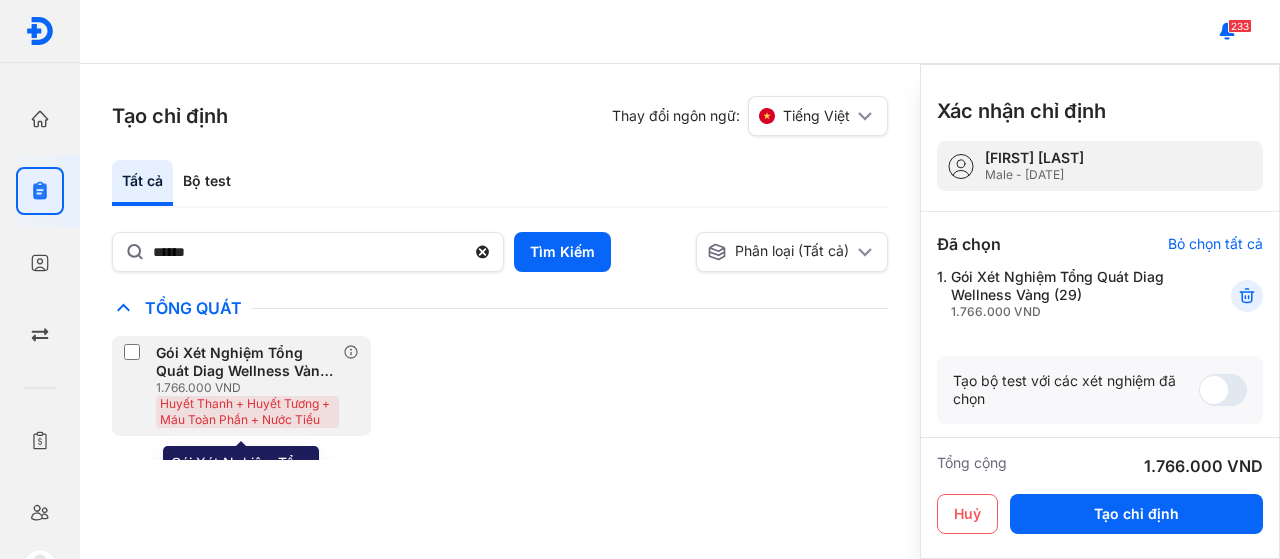 click on "1.766.000 VND" at bounding box center (249, 388) 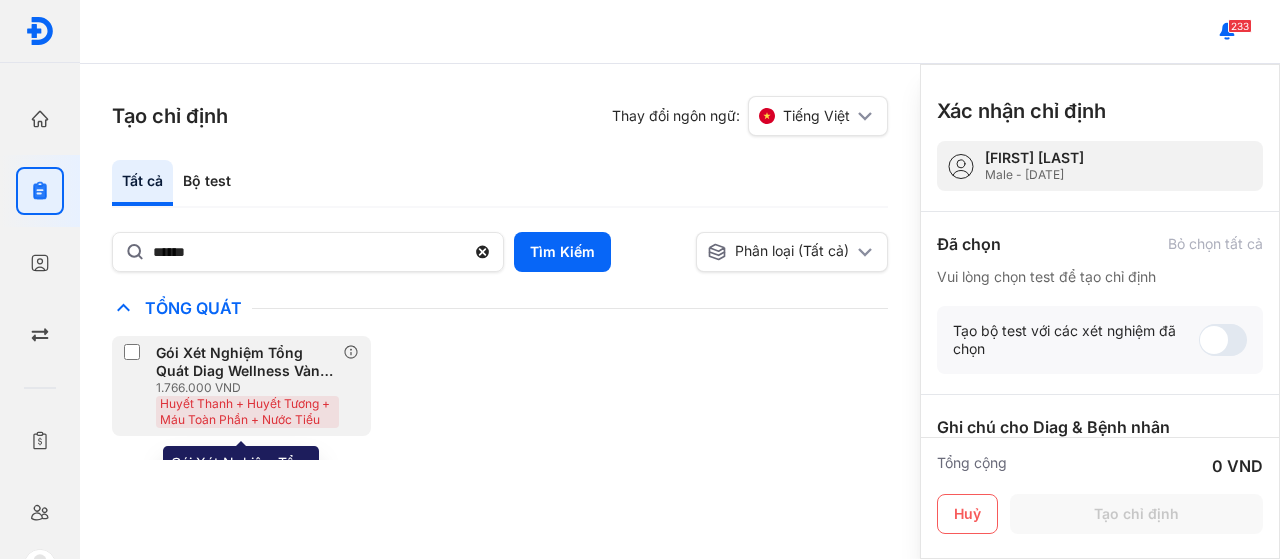 click on "1.766.000 VND" at bounding box center (249, 388) 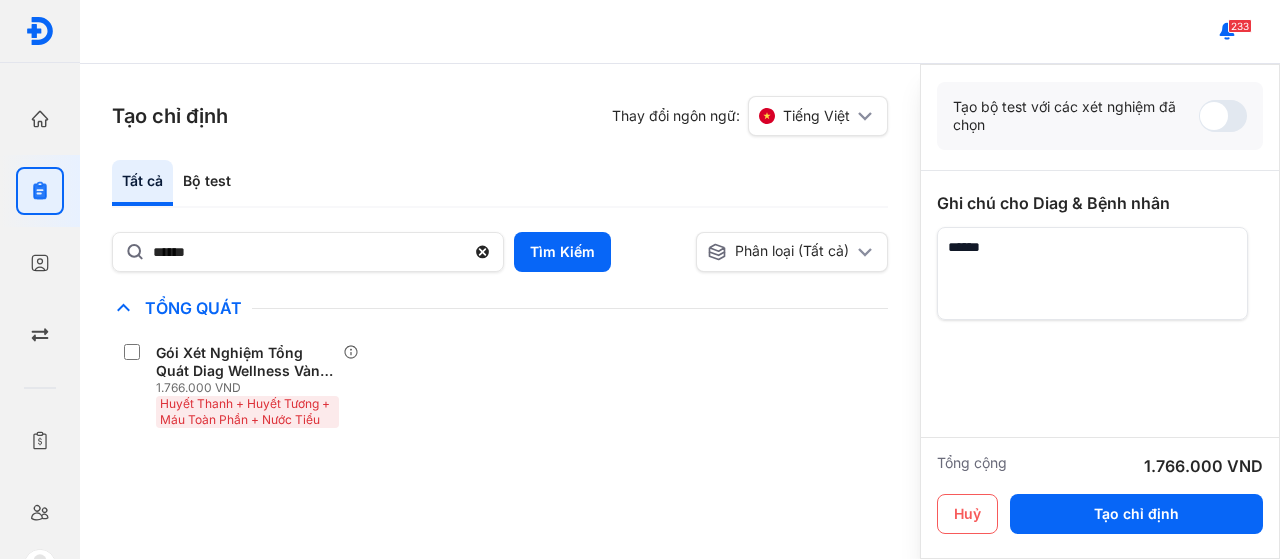 scroll, scrollTop: 174, scrollLeft: 0, axis: vertical 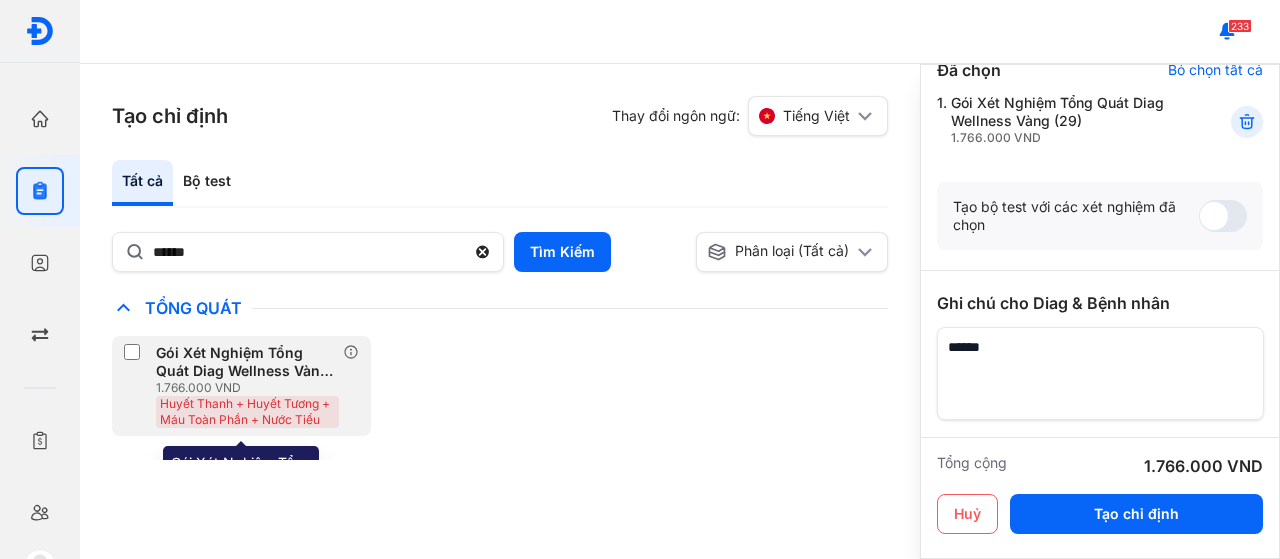 click on "Gói Xét Nghiệm Tổng Quát Diag Wellness Vàng (29)" at bounding box center (245, 362) 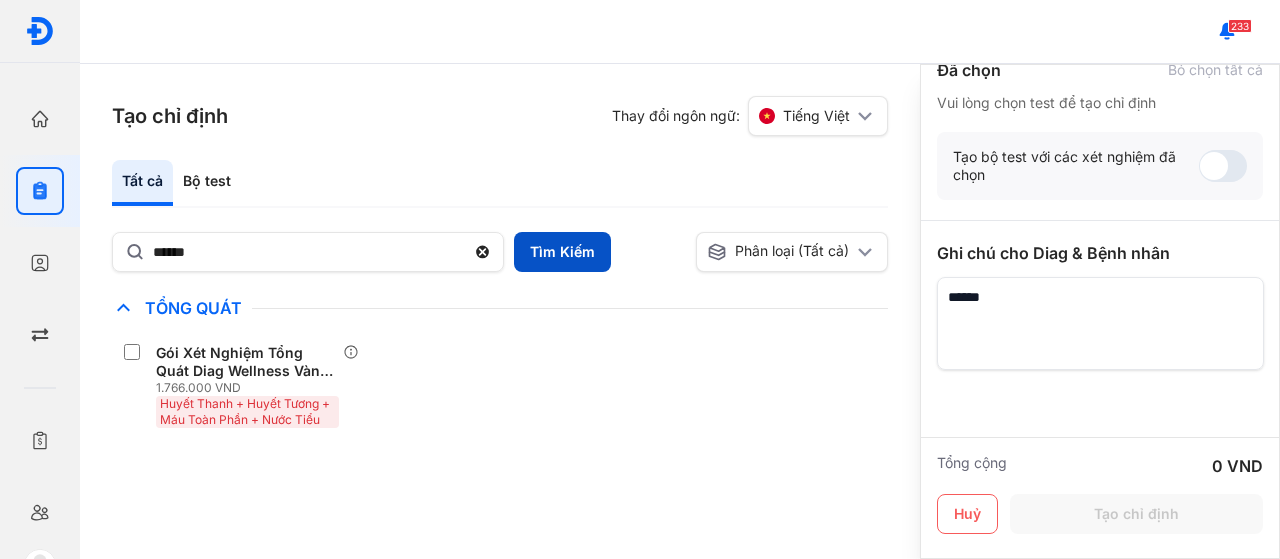 click on "Tìm Kiếm" at bounding box center (562, 252) 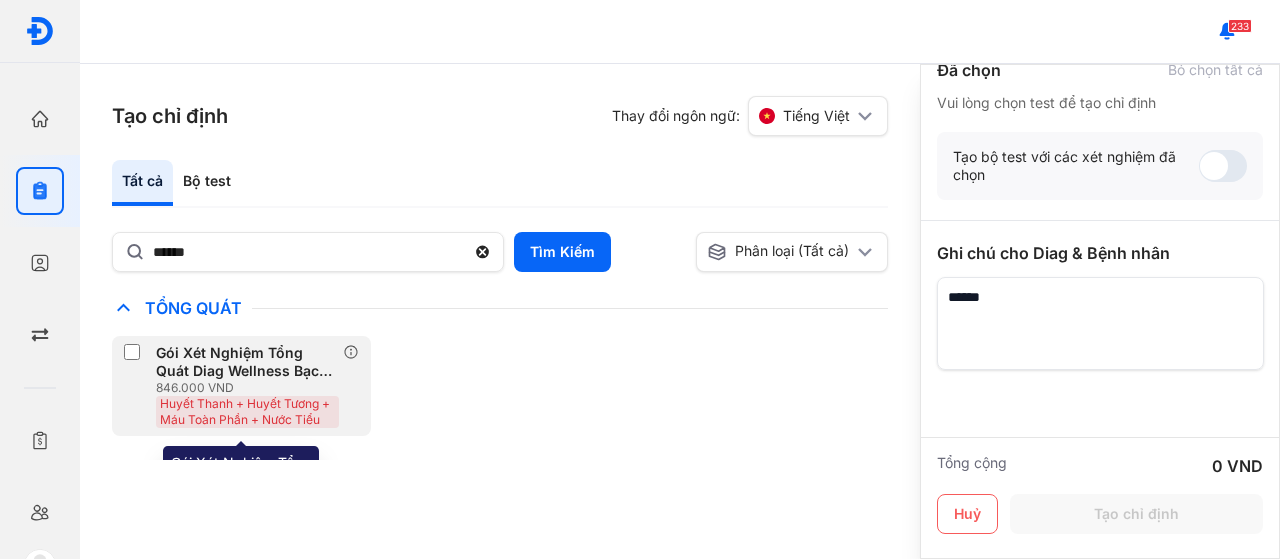 click on "Gói Xét Nghiệm Tổng Quát Diag Wellness Bạc (23)" at bounding box center (245, 362) 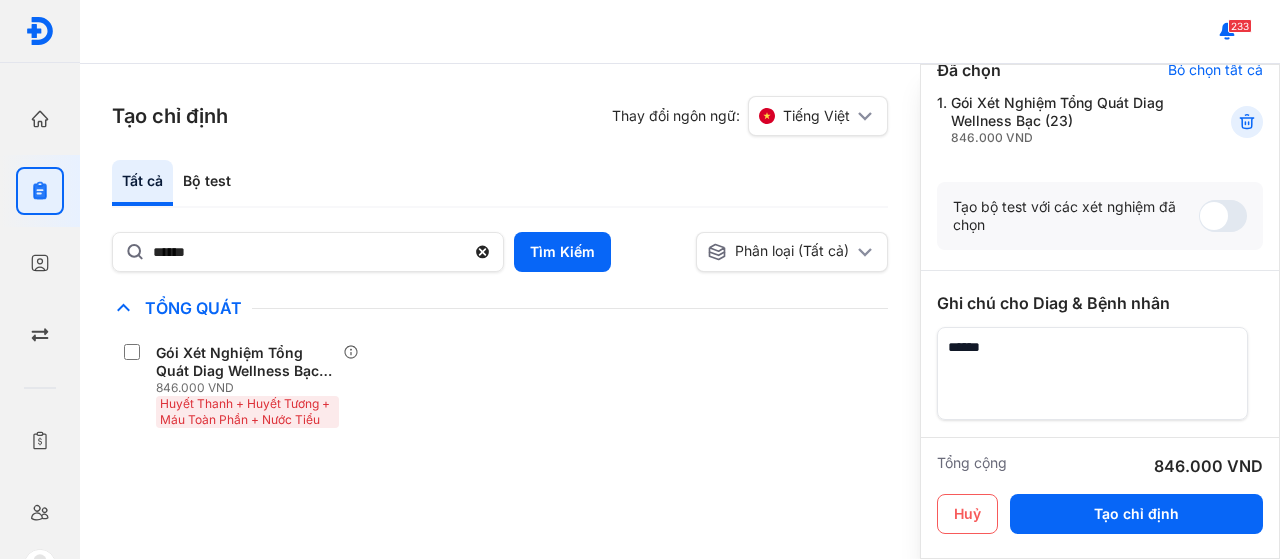 click on "Gói Xét Nghiệm Tổng Quát Diag Wellness Bạc (23)  846.000 VND" at bounding box center (1066, 120) 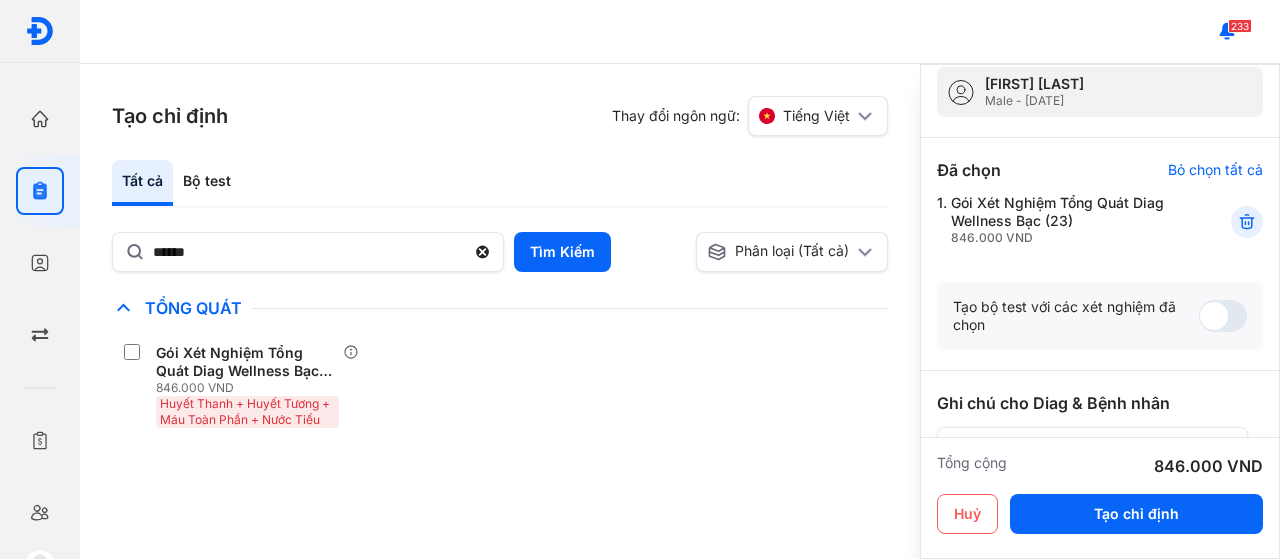 scroll, scrollTop: 274, scrollLeft: 0, axis: vertical 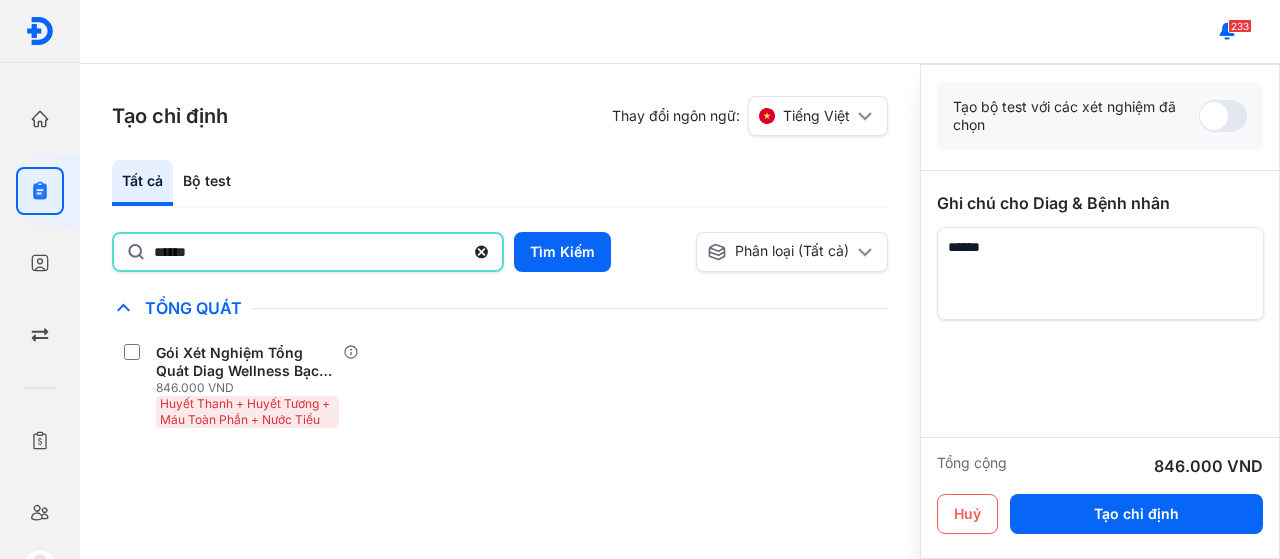 click on "******" 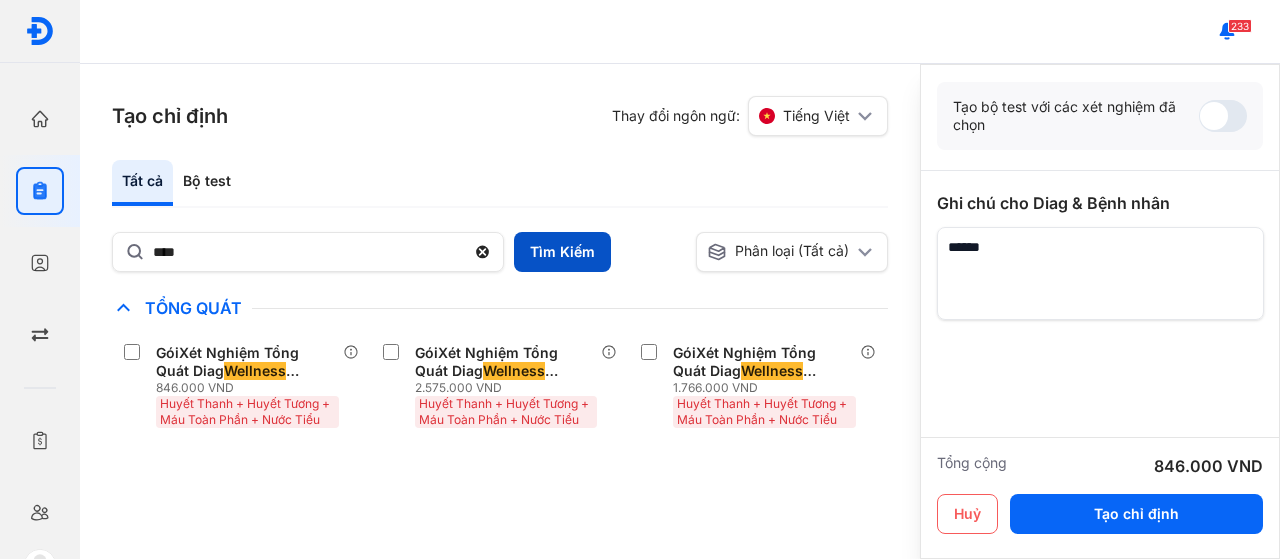 click on "Tìm Kiếm" at bounding box center [562, 252] 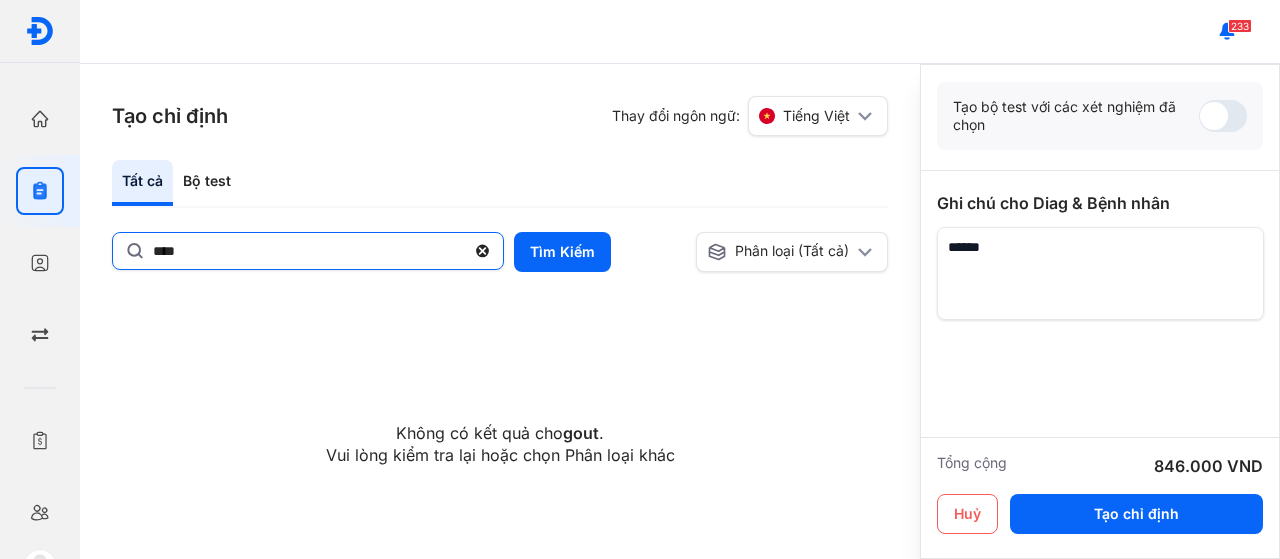 click on "****" 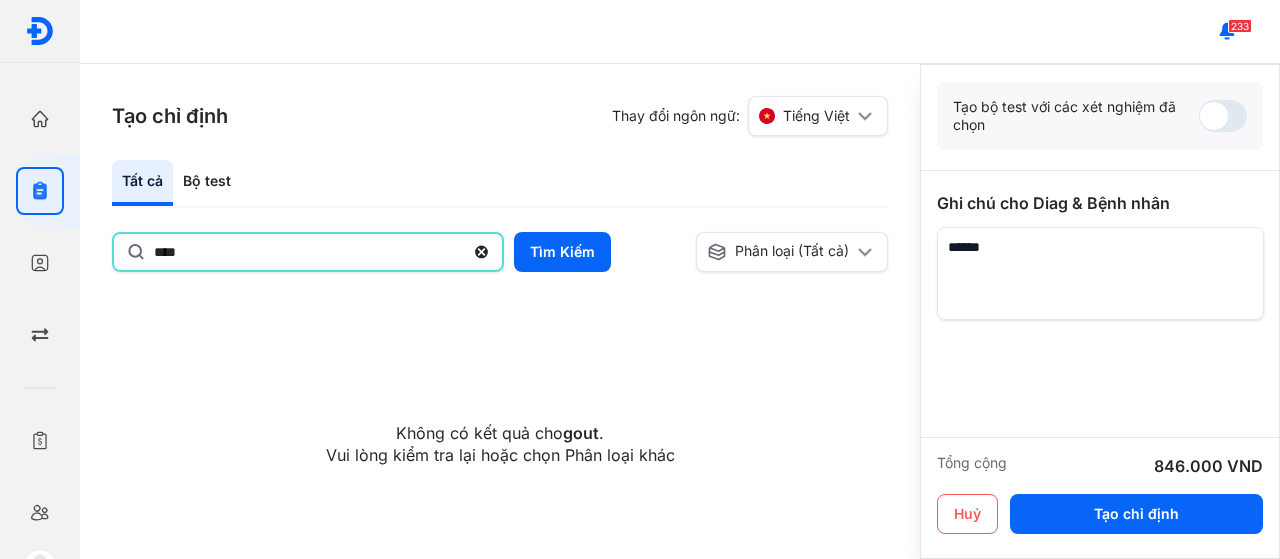 click on "****" 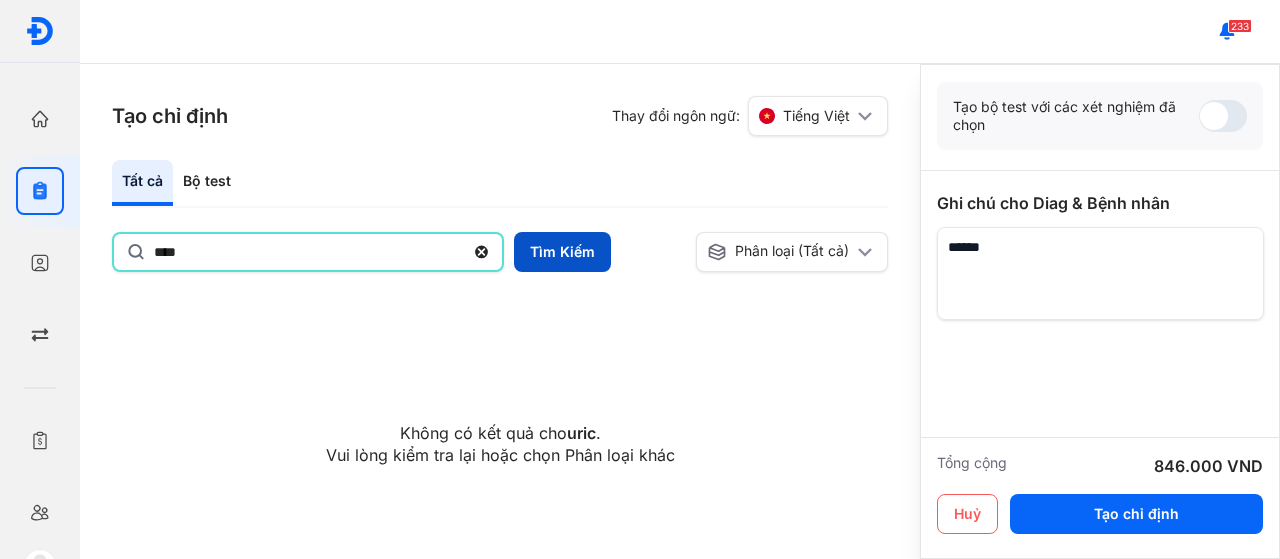 type on "****" 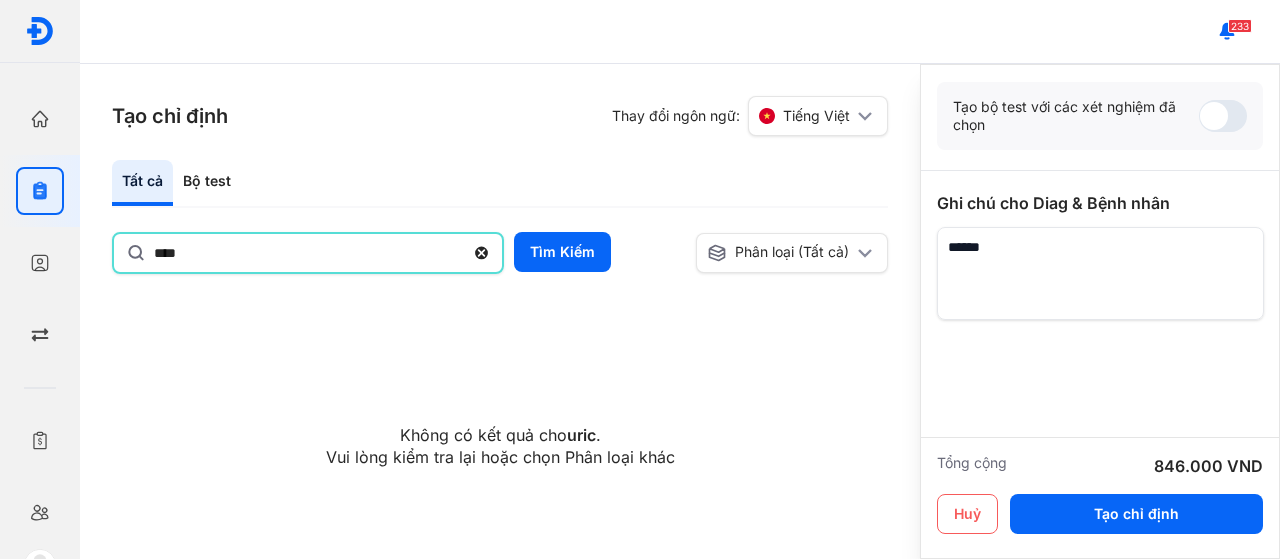 drag, startPoint x: 570, startPoint y: 261, endPoint x: 512, endPoint y: 255, distance: 58.30952 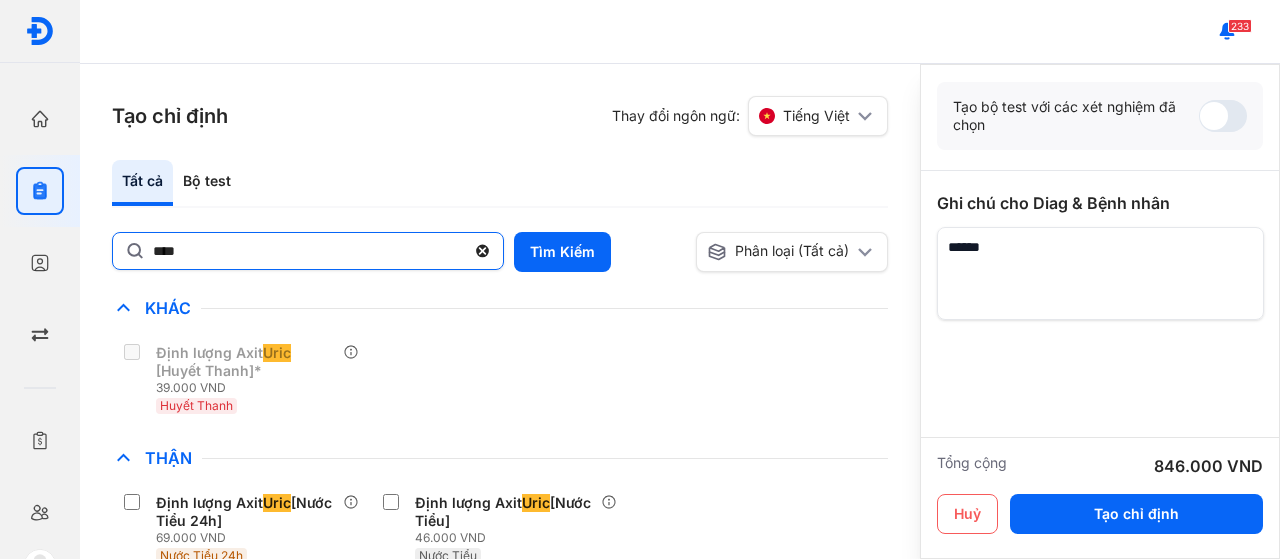 click on "****" 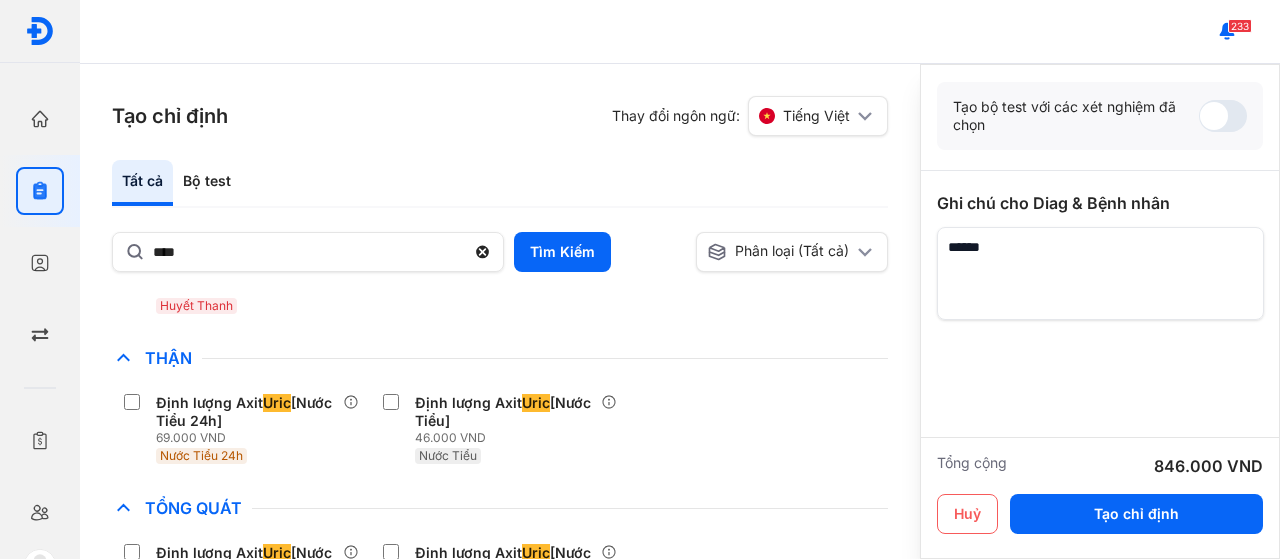 scroll, scrollTop: 186, scrollLeft: 0, axis: vertical 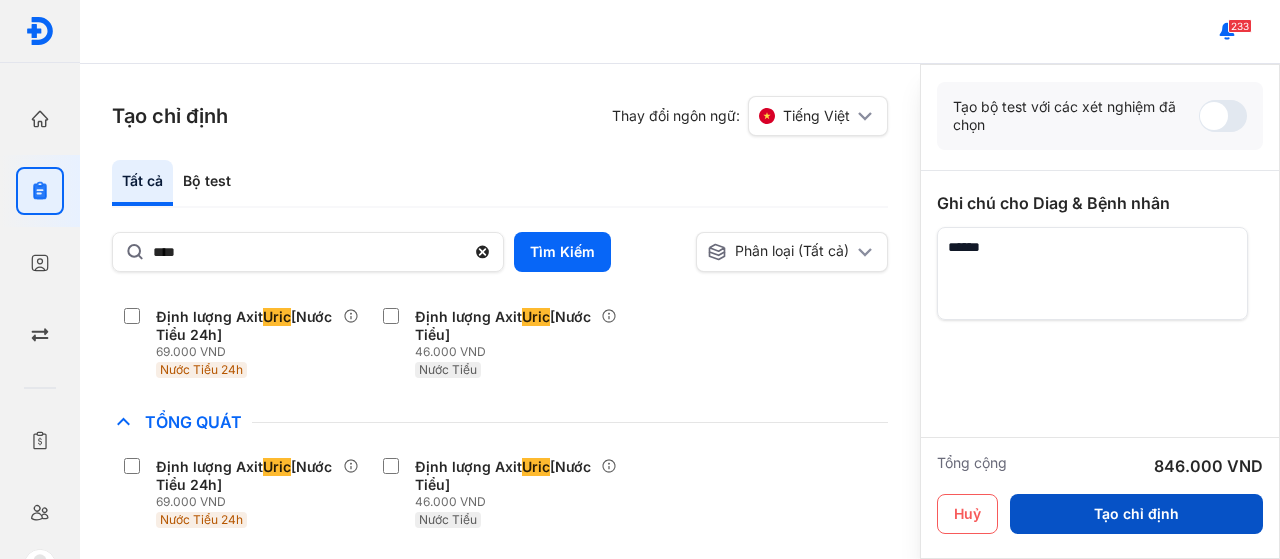 click on "Tạo chỉ định" at bounding box center (1136, 514) 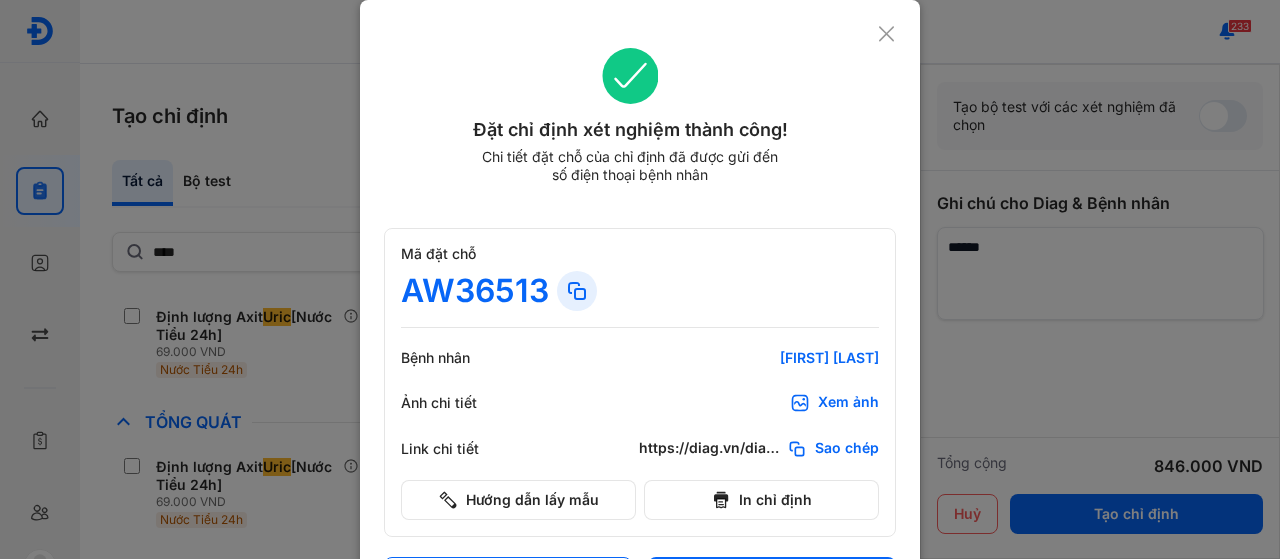 click on "AW36513" at bounding box center [475, 291] 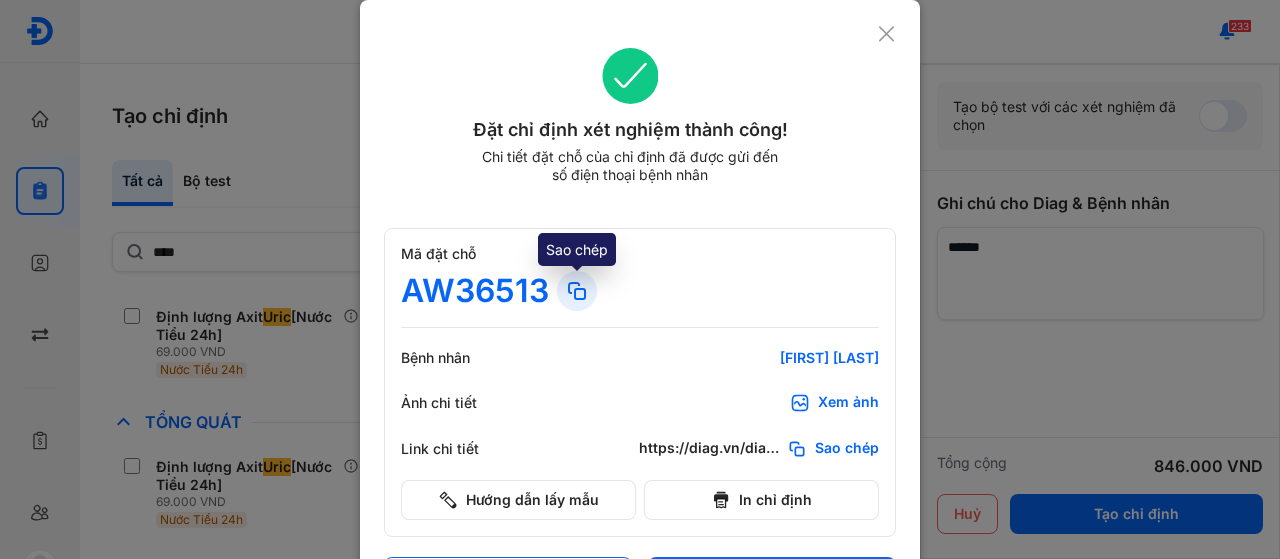 click 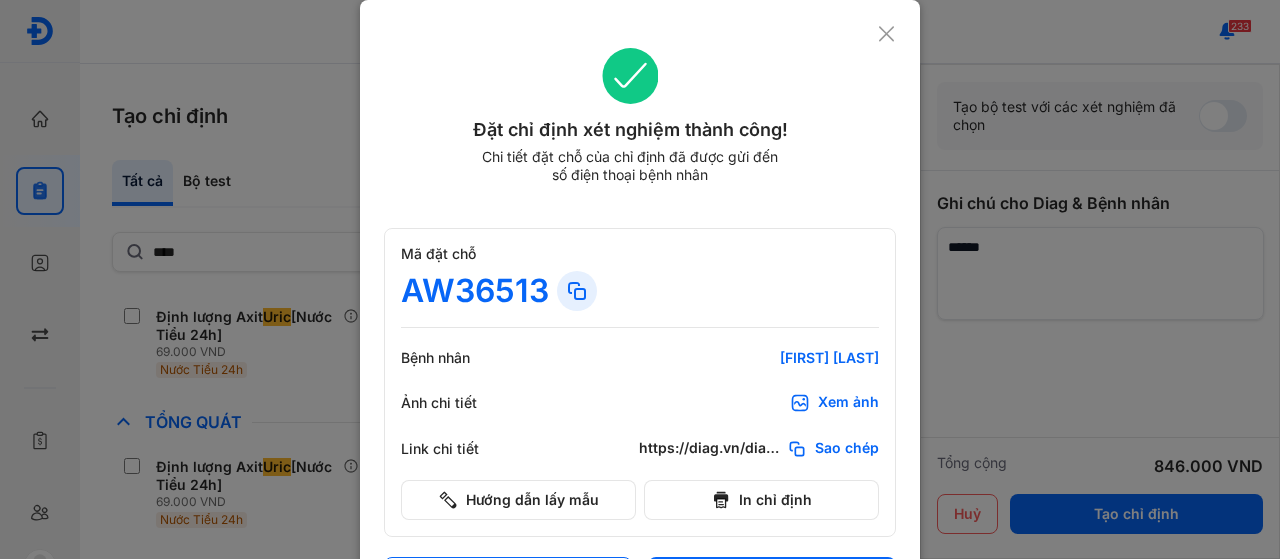 click 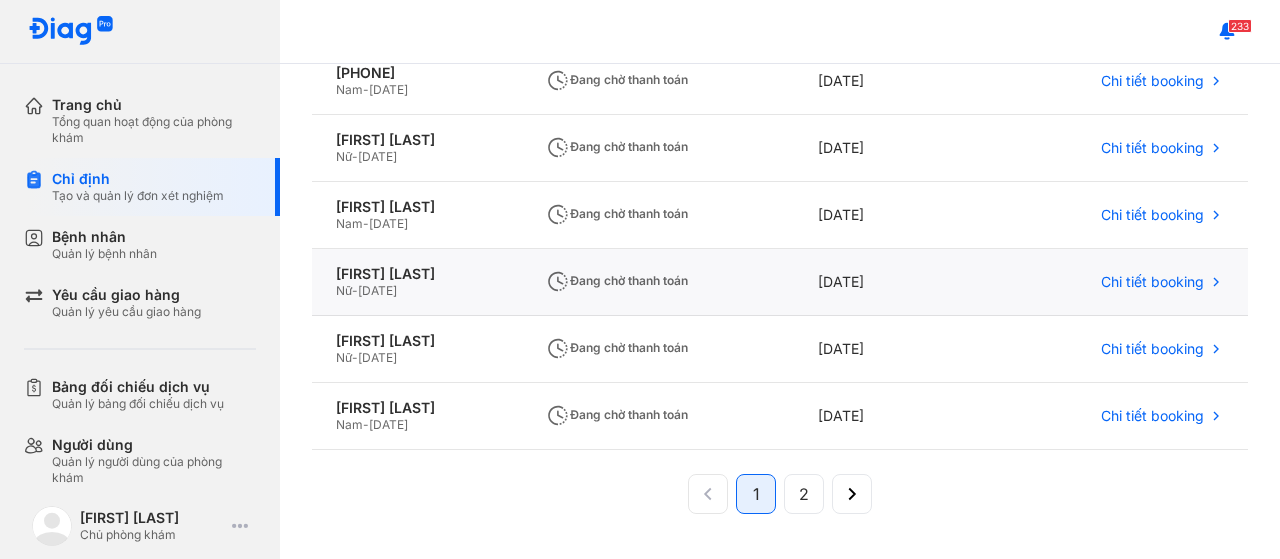 scroll, scrollTop: 531, scrollLeft: 0, axis: vertical 